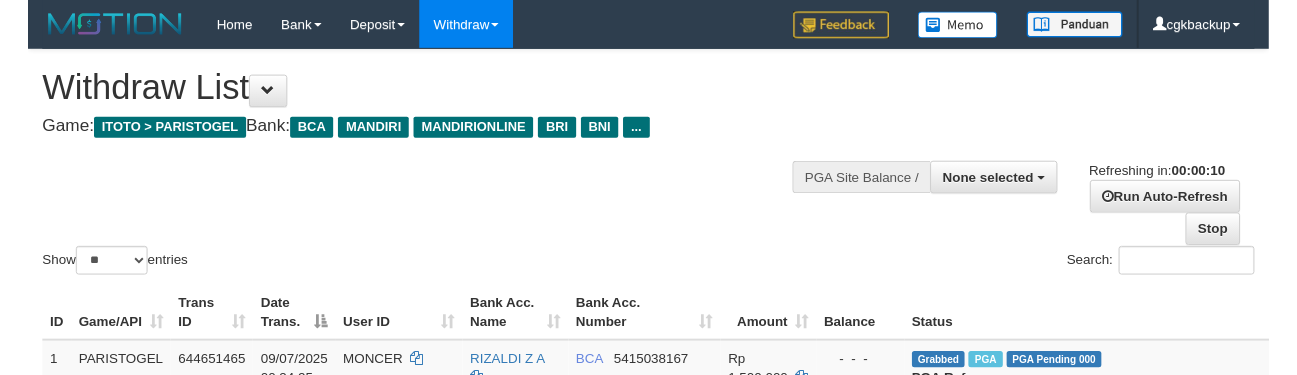 scroll, scrollTop: 0, scrollLeft: 0, axis: both 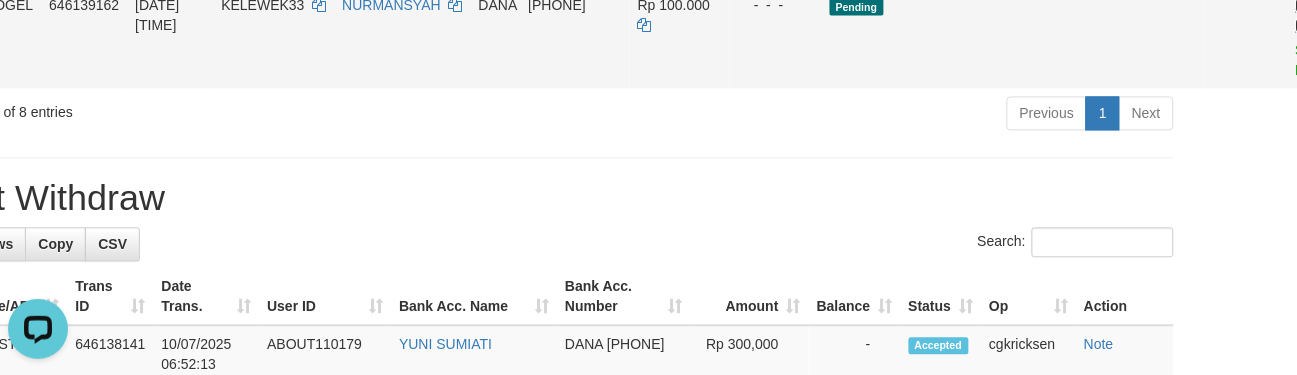 click on "Allow Grab" at bounding box center (1312, 15) 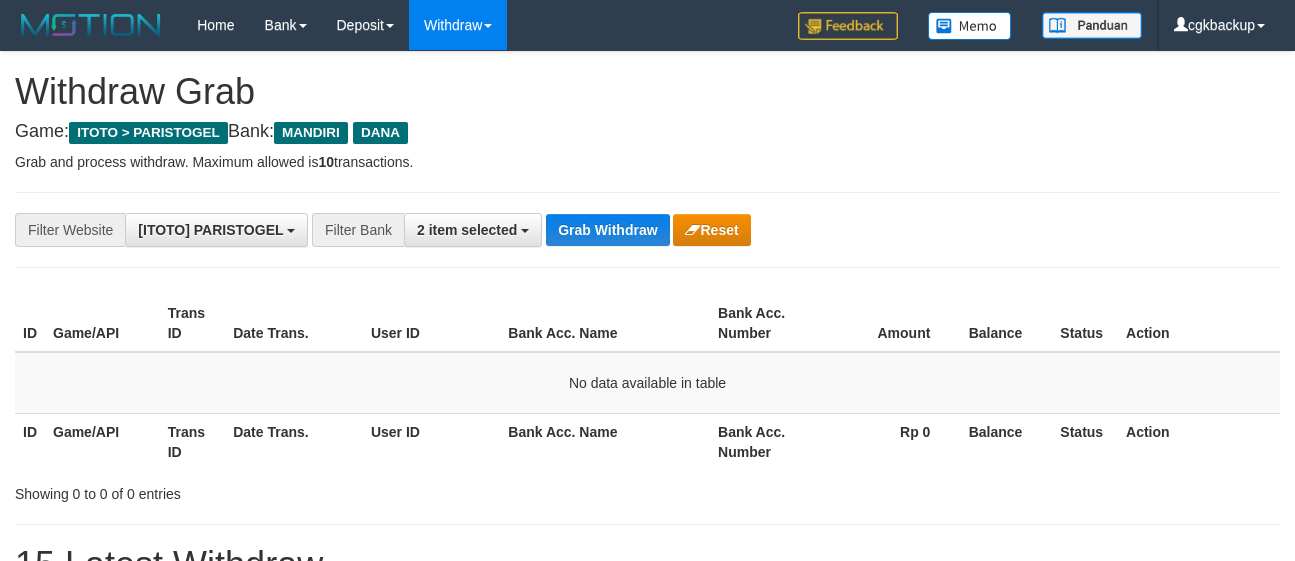 scroll, scrollTop: 0, scrollLeft: 0, axis: both 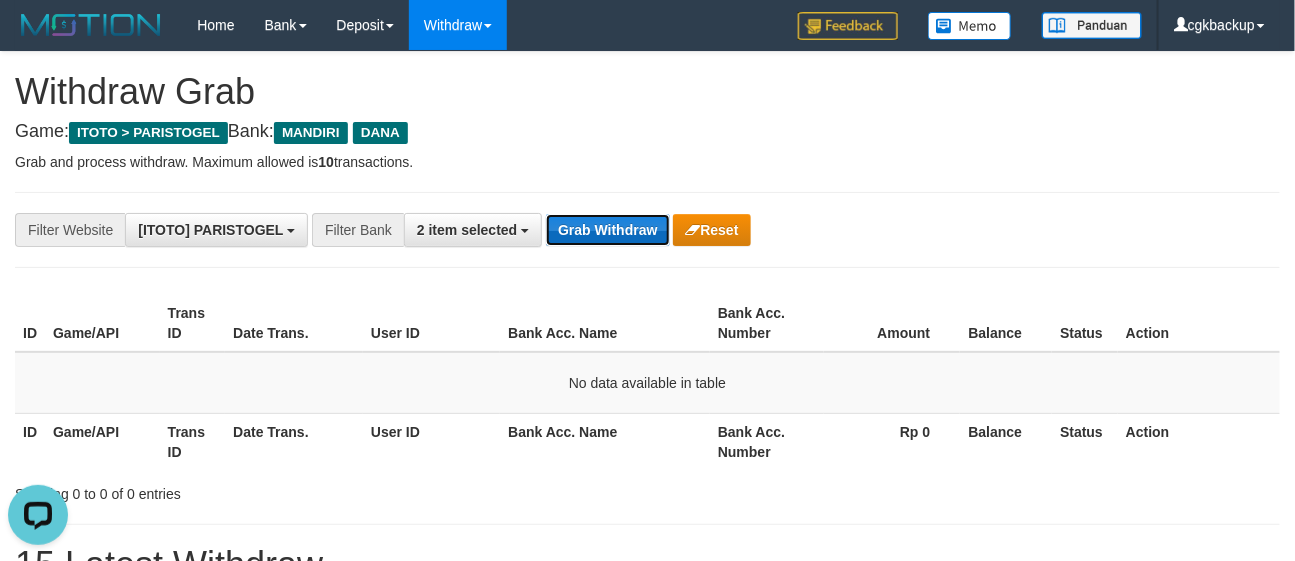 click on "Grab Withdraw" at bounding box center (607, 230) 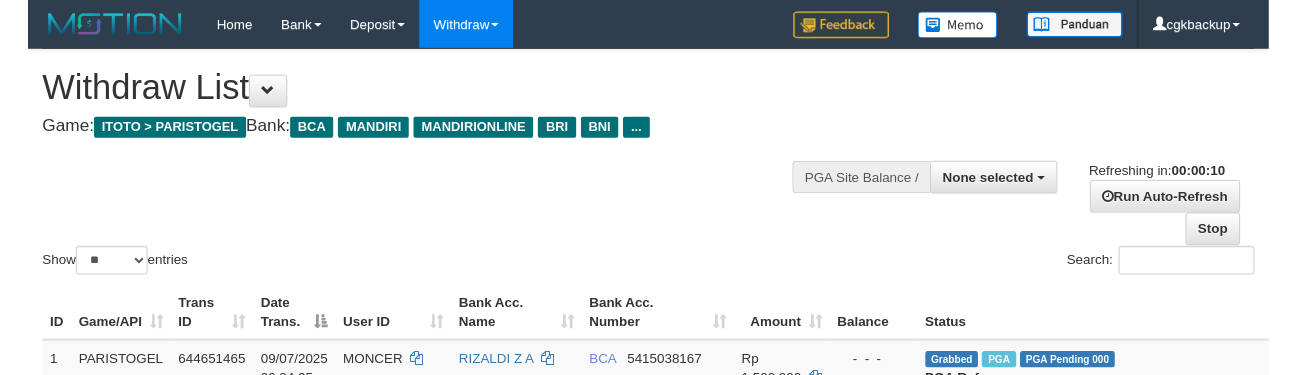 scroll, scrollTop: 888, scrollLeft: 108, axis: both 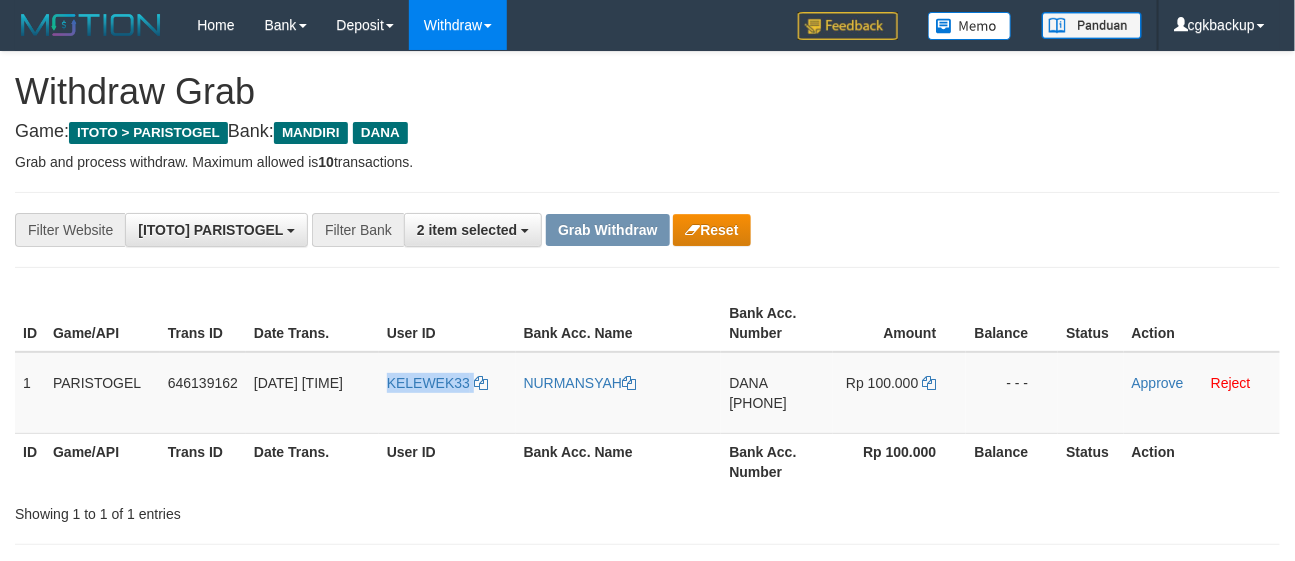click on "KELEWEK33" at bounding box center [447, 393] 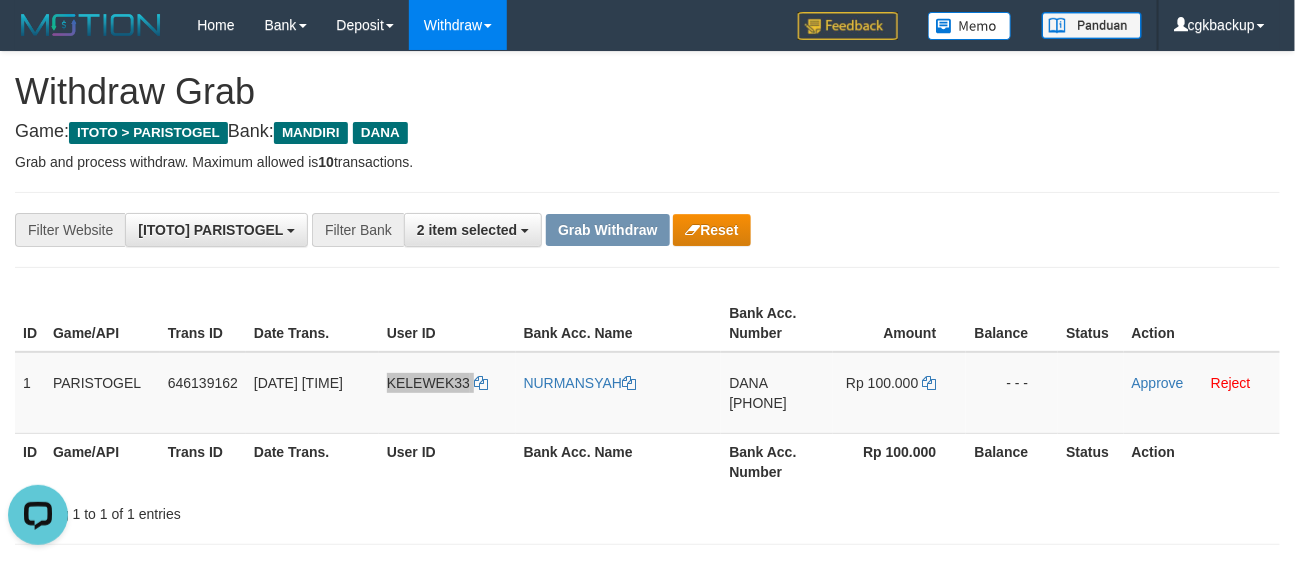 scroll, scrollTop: 0, scrollLeft: 0, axis: both 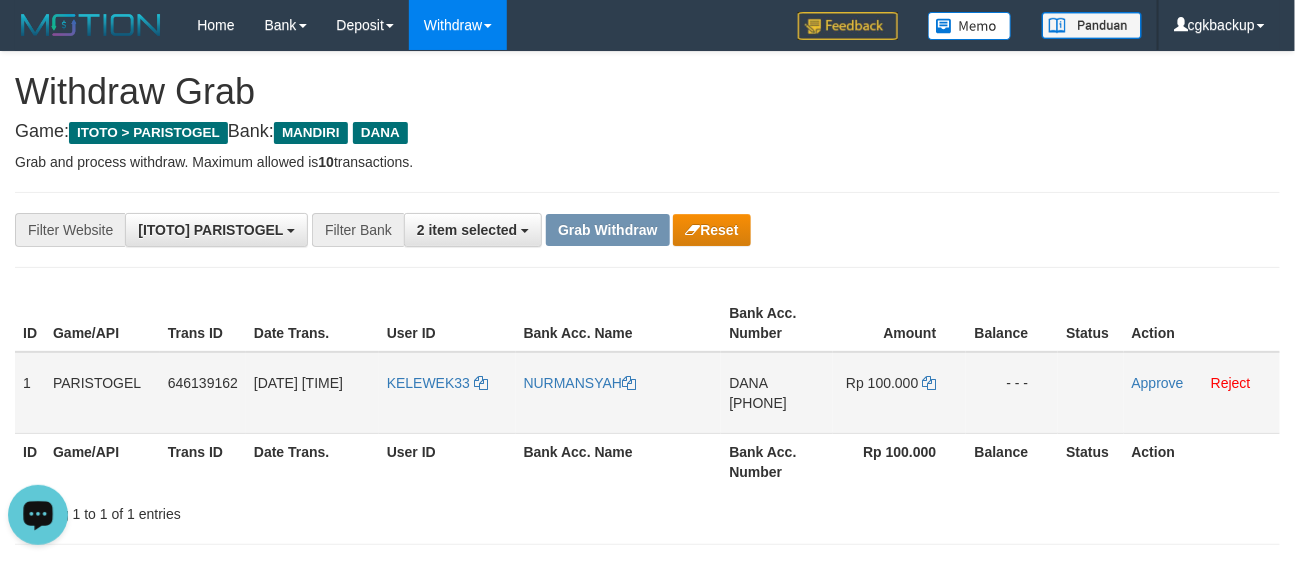 click on "KELEWEK33" at bounding box center [447, 393] 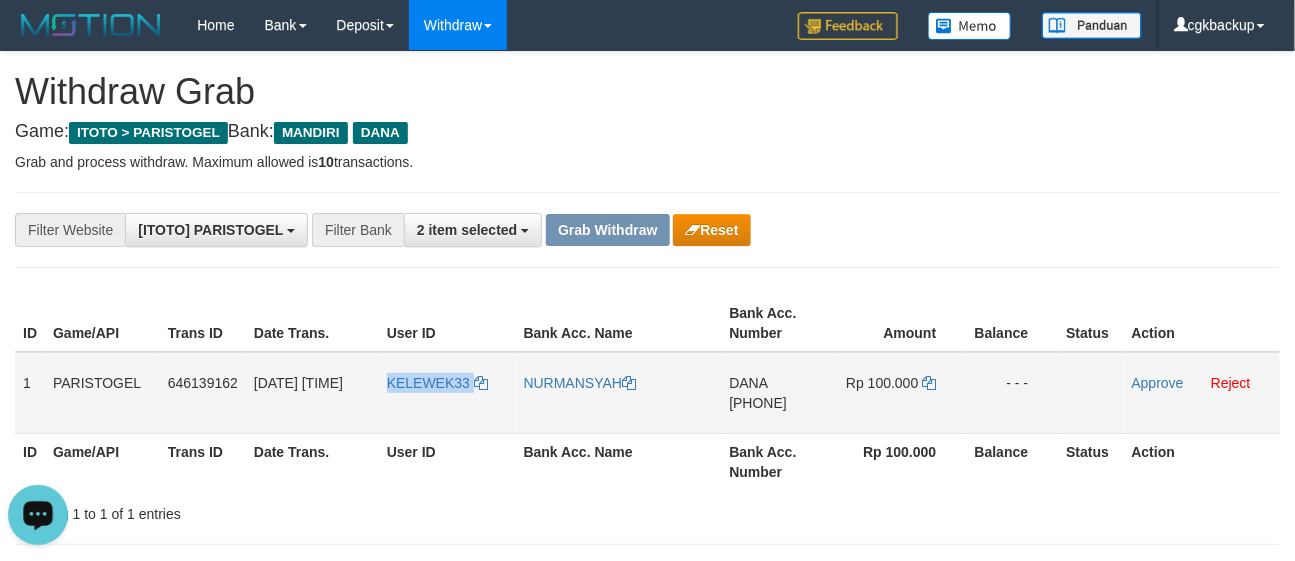 copy on "KELEWEK33" 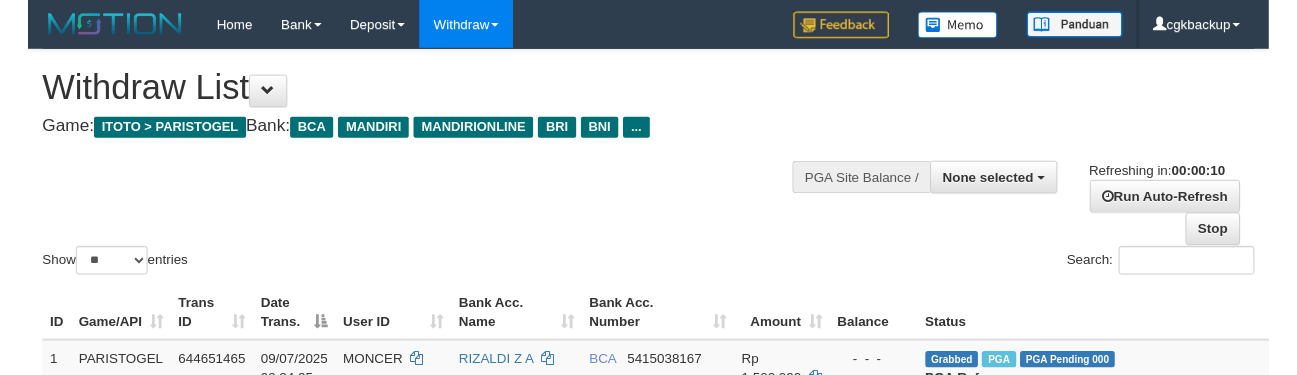 scroll, scrollTop: 0, scrollLeft: 0, axis: both 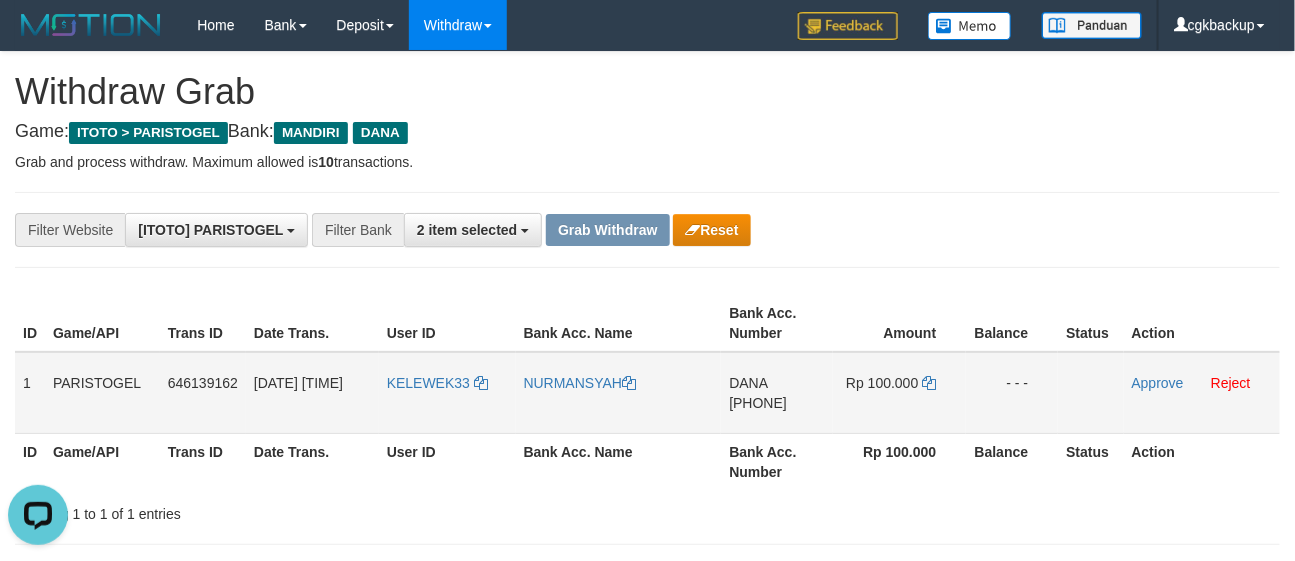 click on "KELEWEK33" at bounding box center [447, 393] 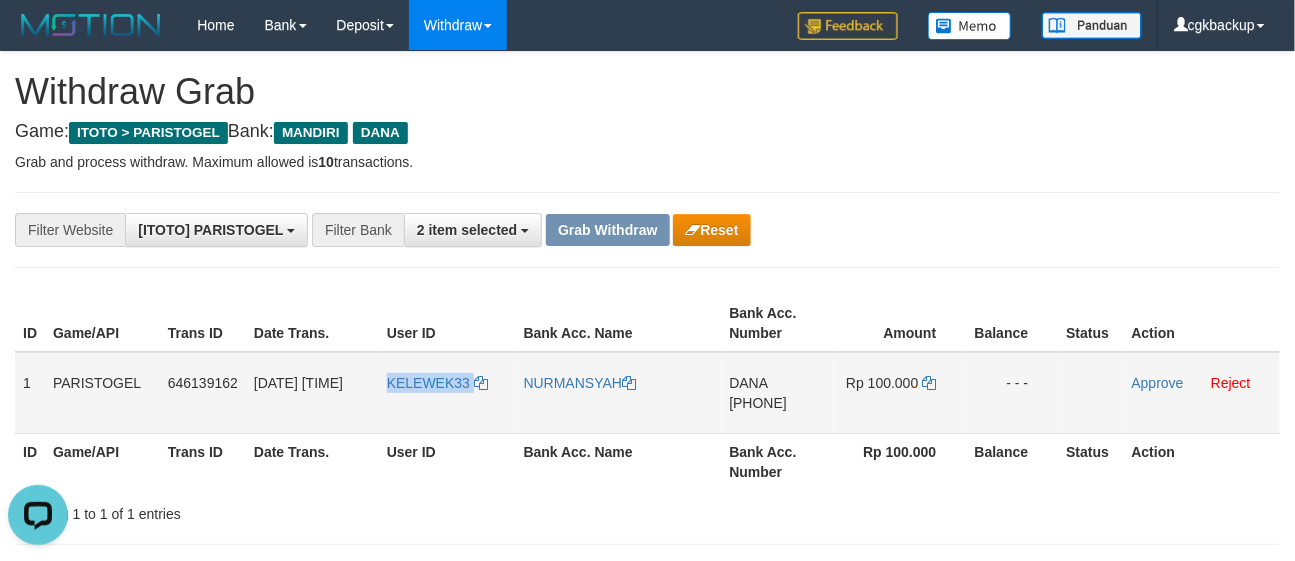click on "KELEWEK33" at bounding box center (447, 393) 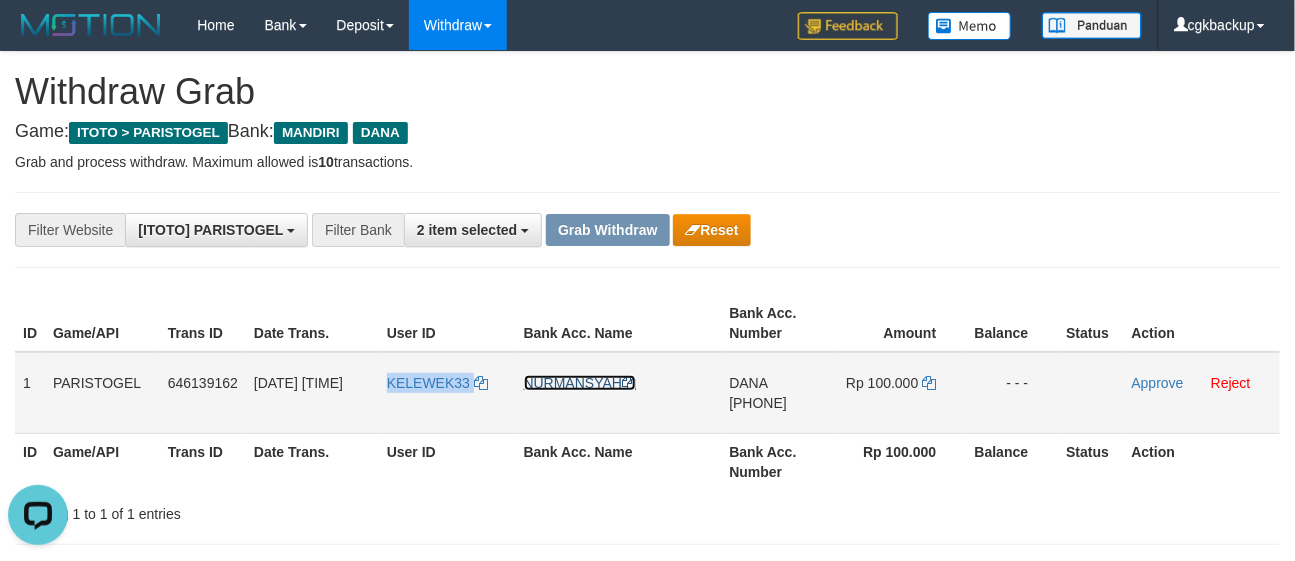 click on "NURMANSYAH" at bounding box center (580, 383) 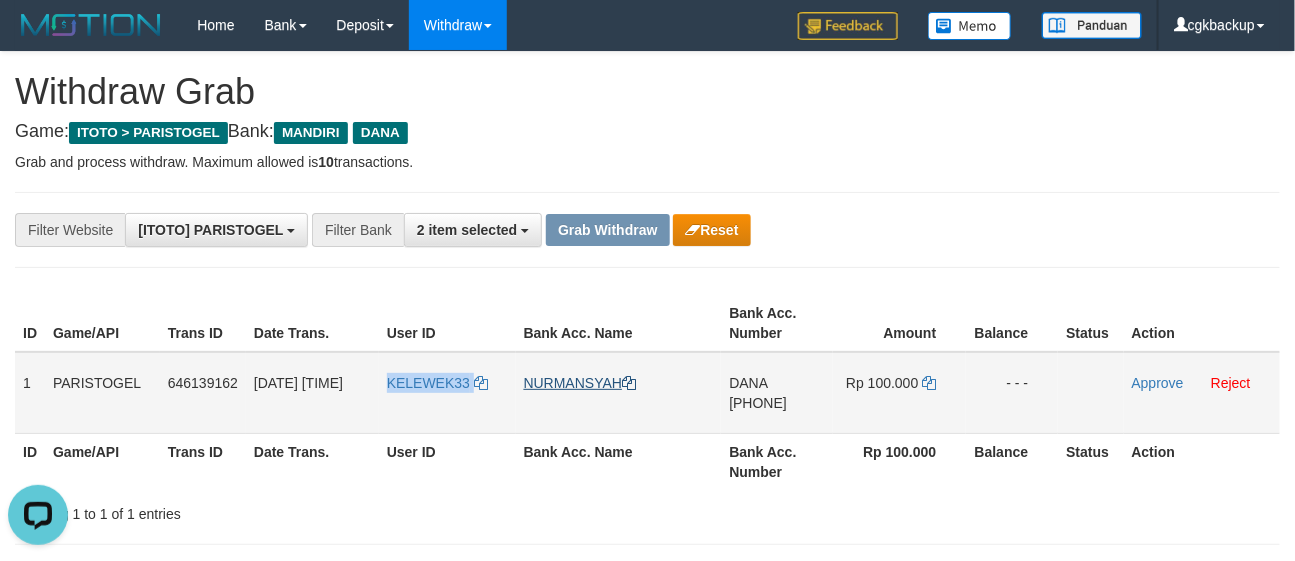 copy on "KELEWEK33" 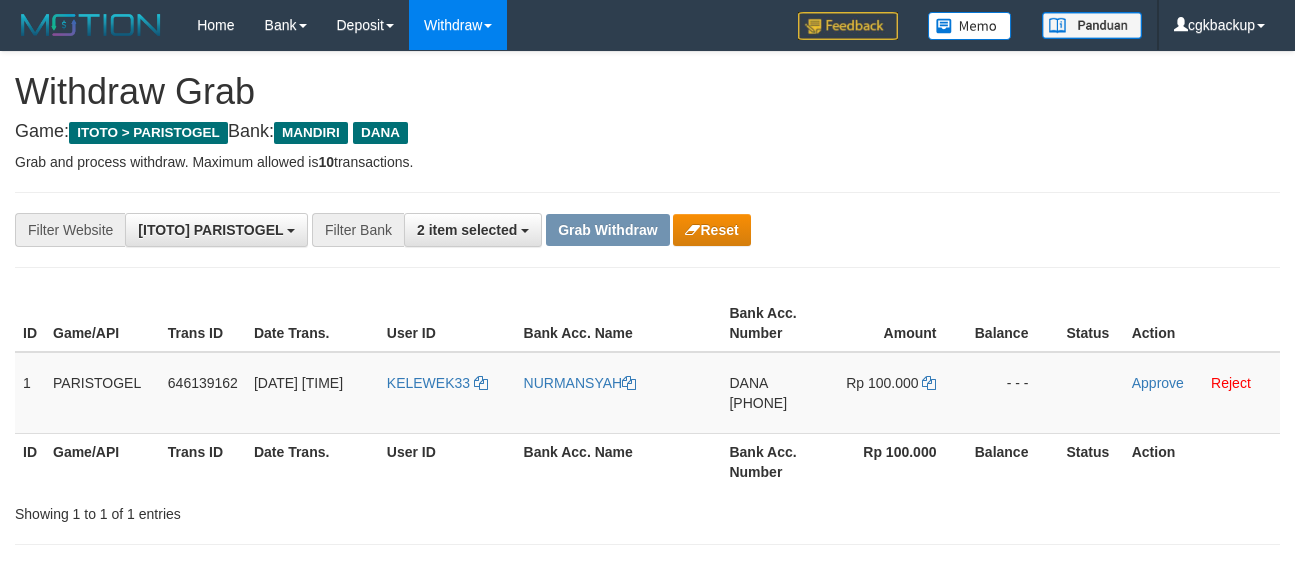 scroll, scrollTop: 0, scrollLeft: 0, axis: both 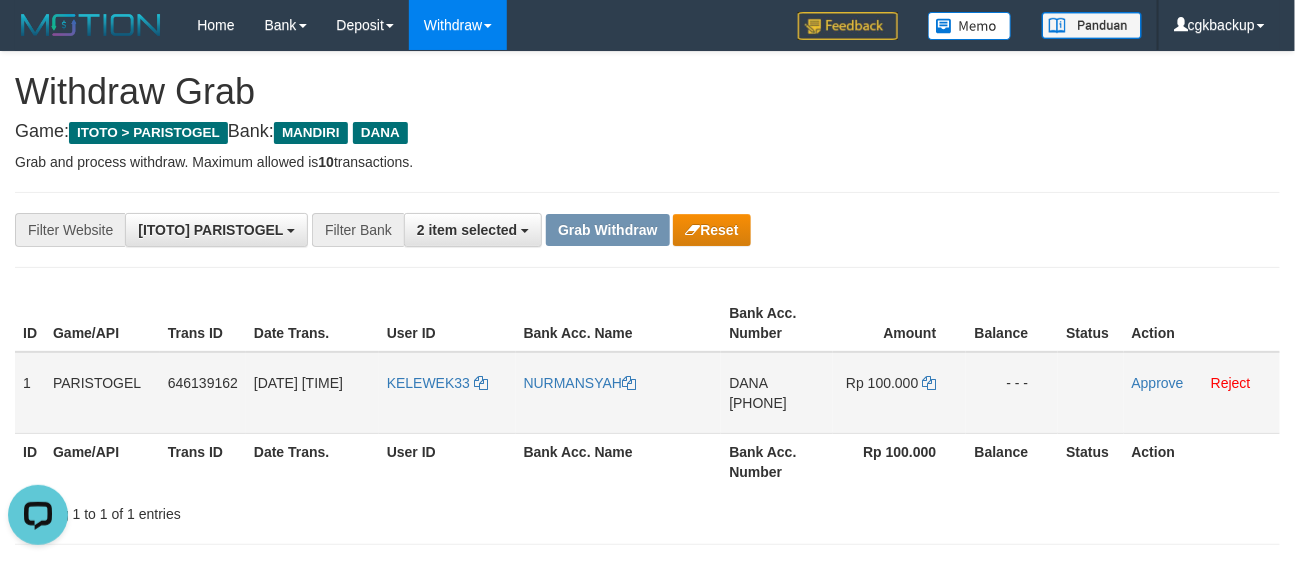 click on "DANA
081387959277" at bounding box center [777, 393] 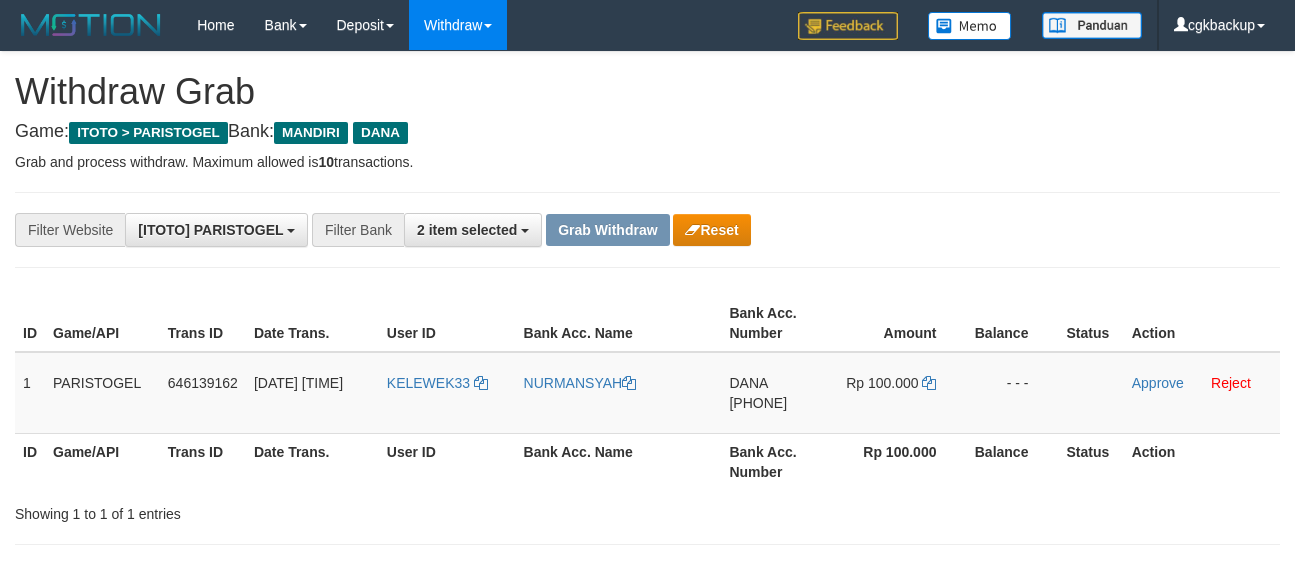 scroll, scrollTop: 0, scrollLeft: 0, axis: both 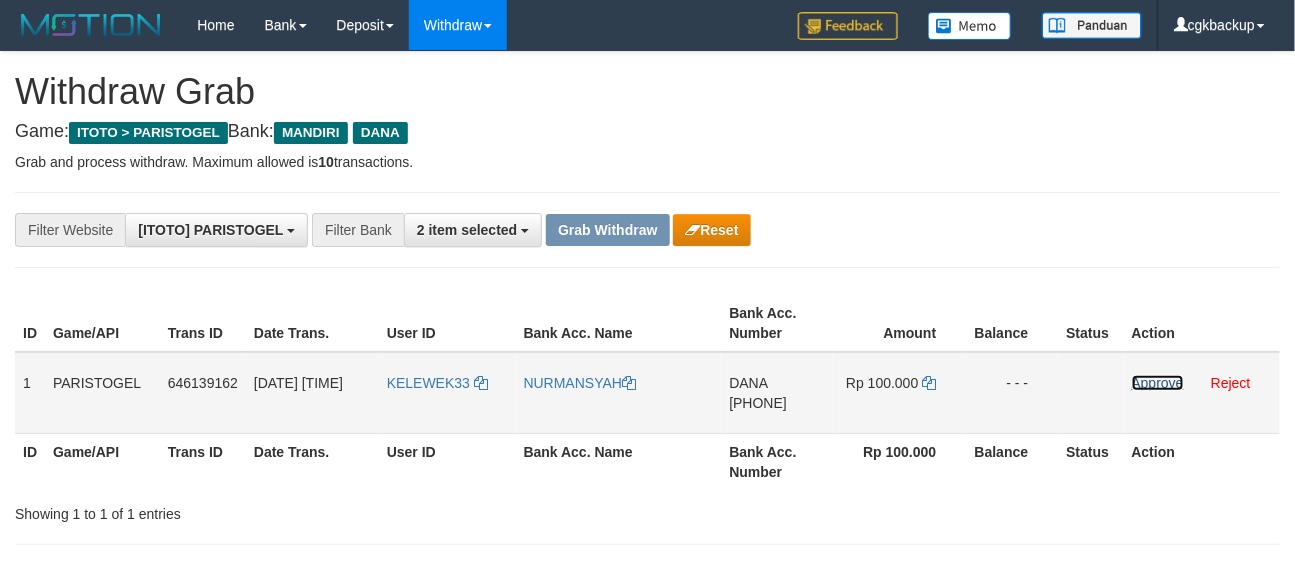 click on "Approve" at bounding box center (1158, 383) 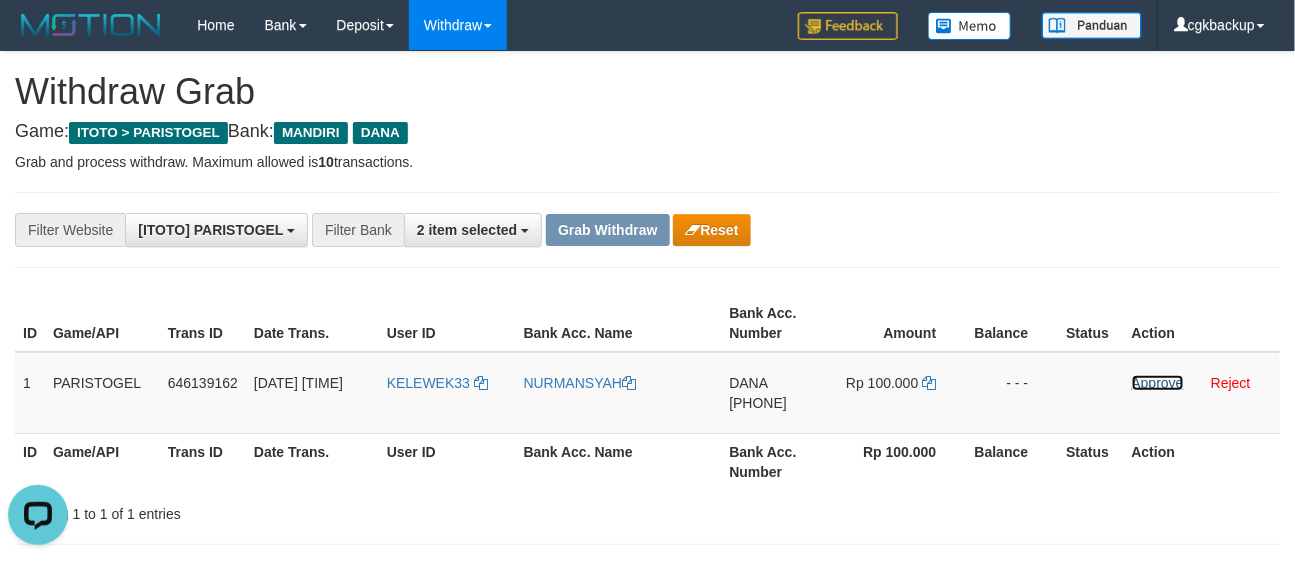 scroll, scrollTop: 0, scrollLeft: 0, axis: both 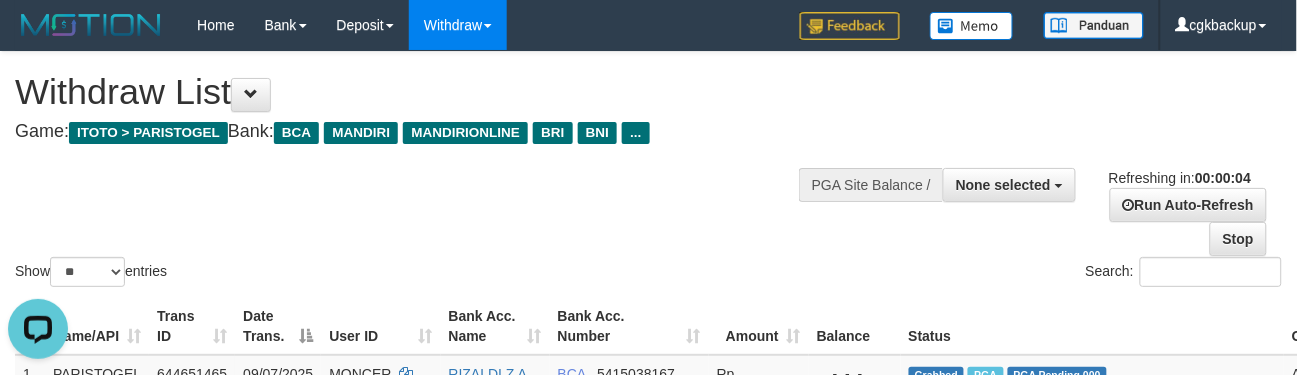 click on "Show  ** ** ** ***  entries Search:" at bounding box center [648, 171] 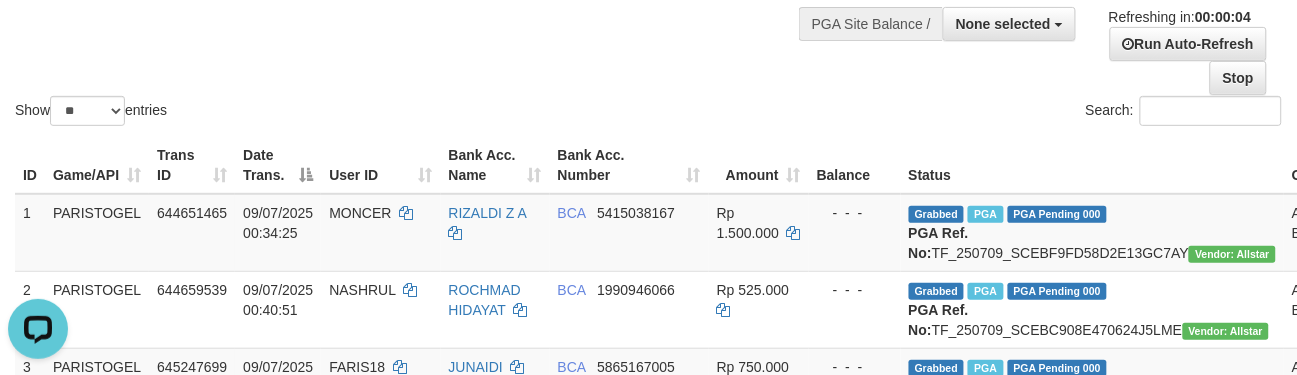 scroll, scrollTop: 333, scrollLeft: 0, axis: vertical 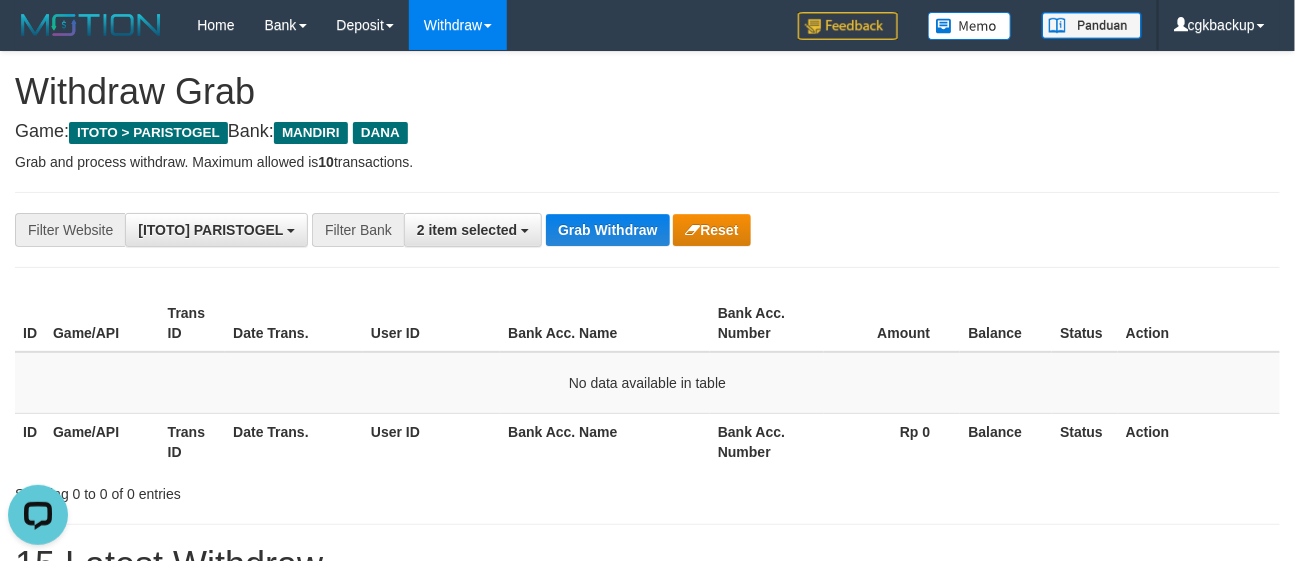 click on "Grab and process withdraw.
Maximum allowed is  10  transactions." at bounding box center [647, 162] 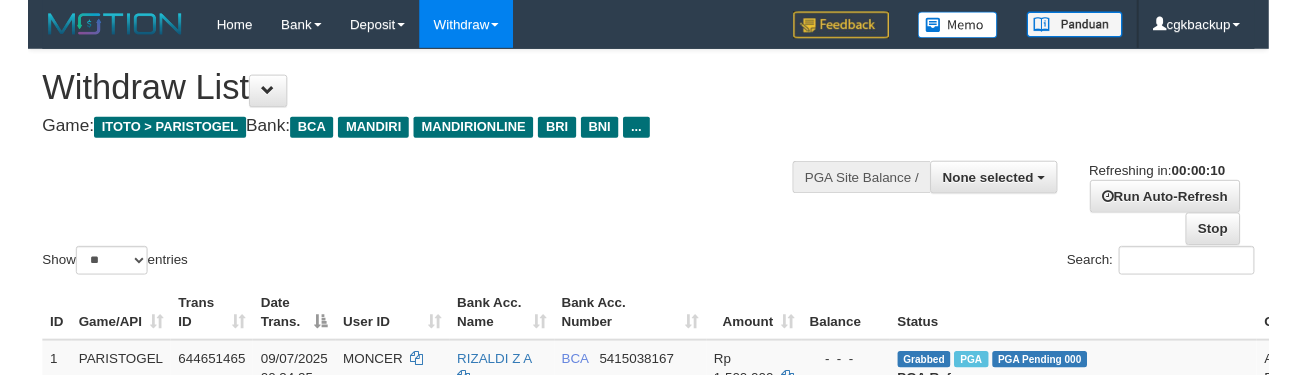 scroll, scrollTop: 0, scrollLeft: 0, axis: both 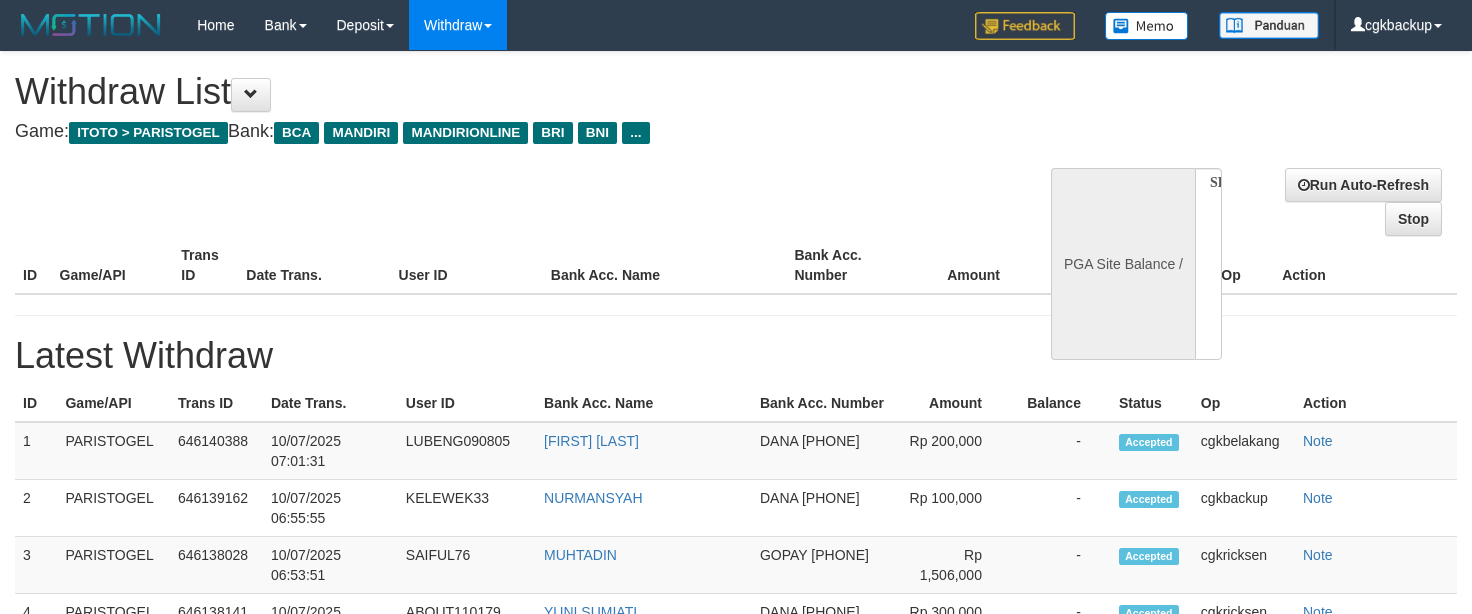 click on "**********" at bounding box center (736, 3125) 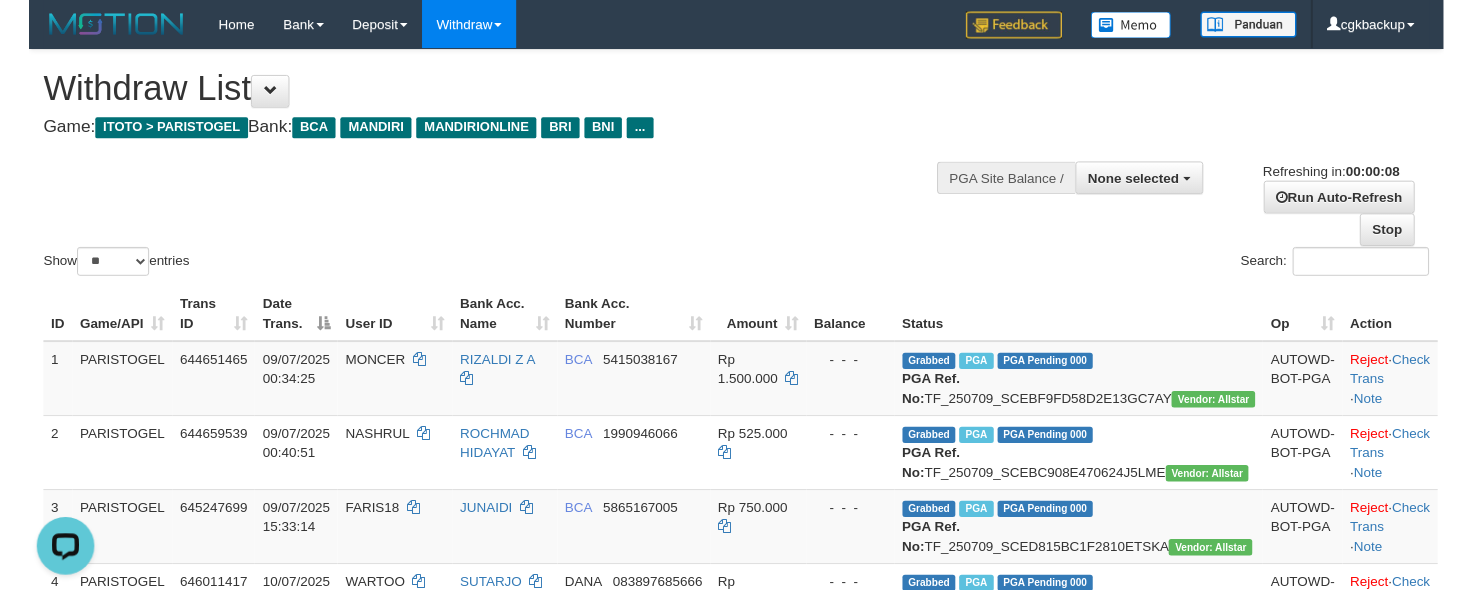 scroll, scrollTop: 0, scrollLeft: 0, axis: both 